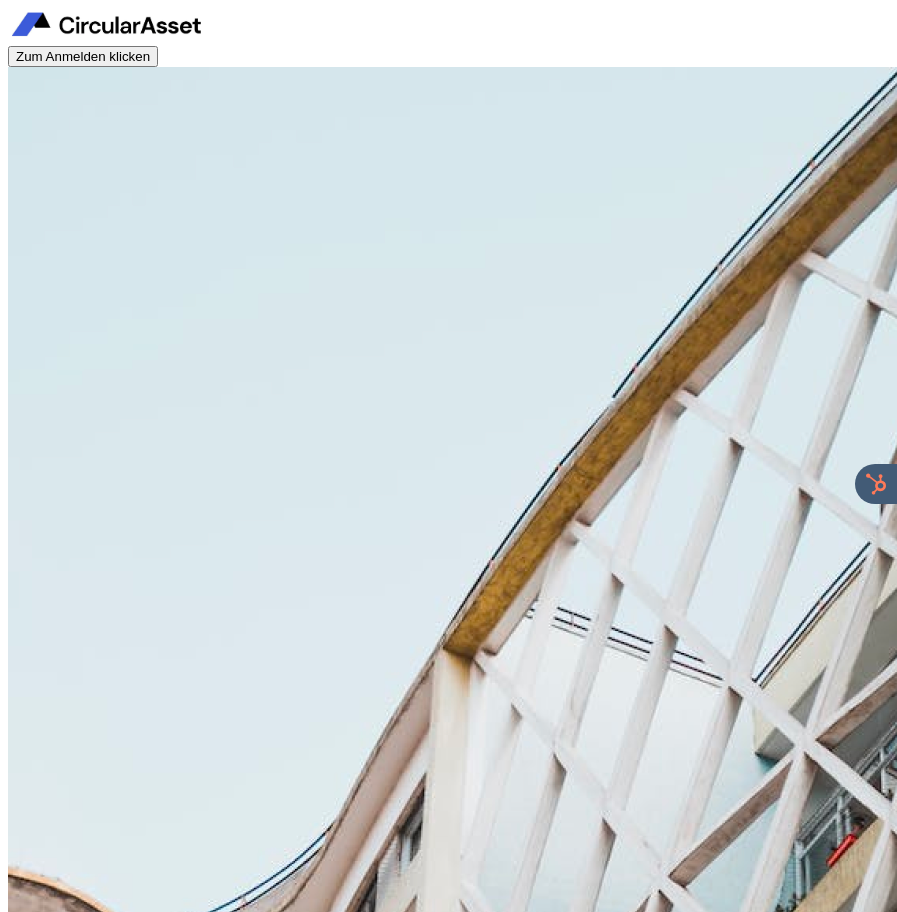 scroll, scrollTop: 0, scrollLeft: 0, axis: both 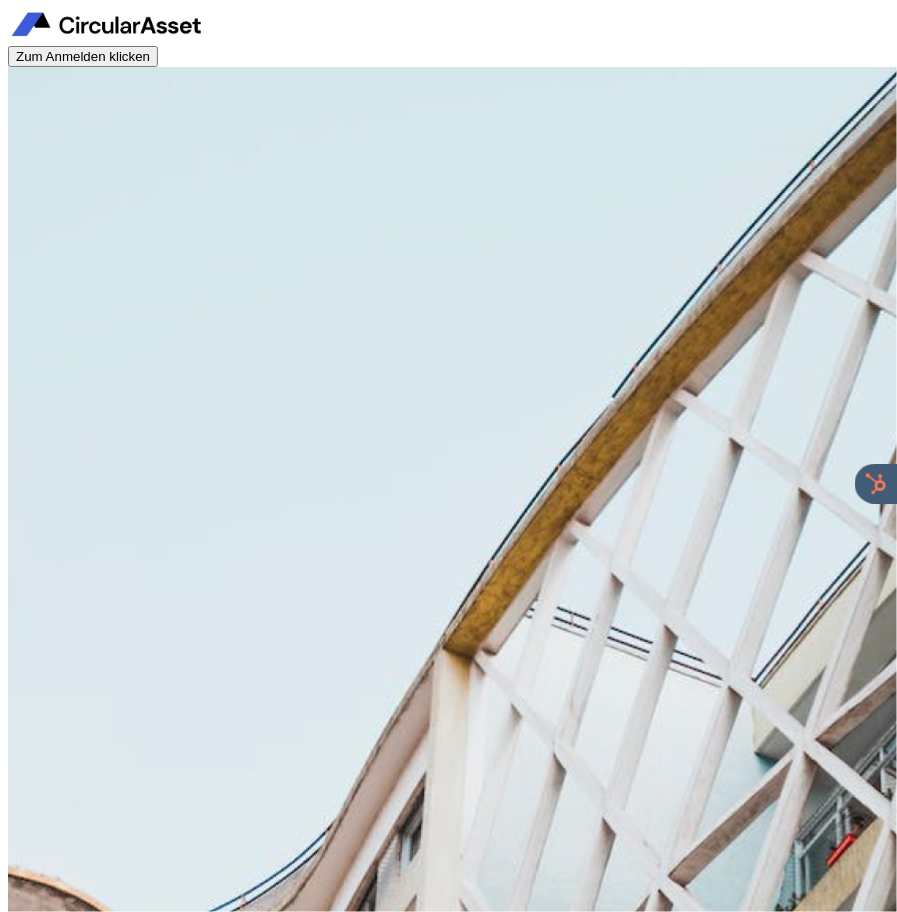 click on "Zum Anmelden klicken" at bounding box center (83, 56) 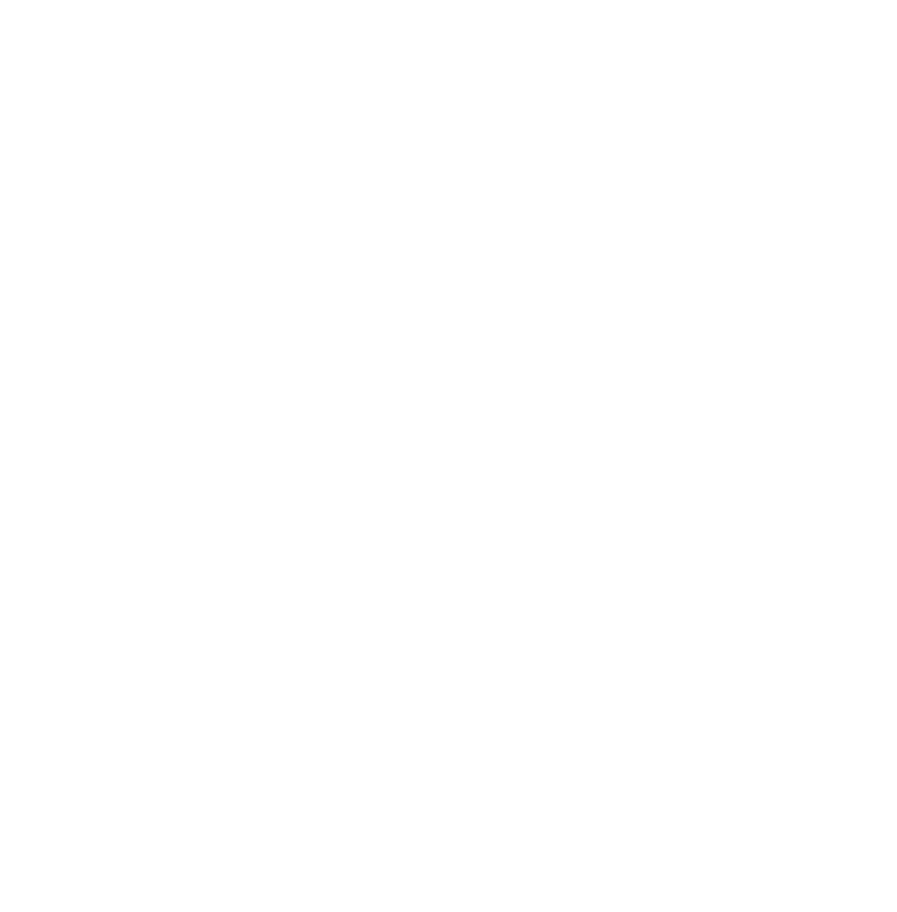 scroll, scrollTop: 0, scrollLeft: 0, axis: both 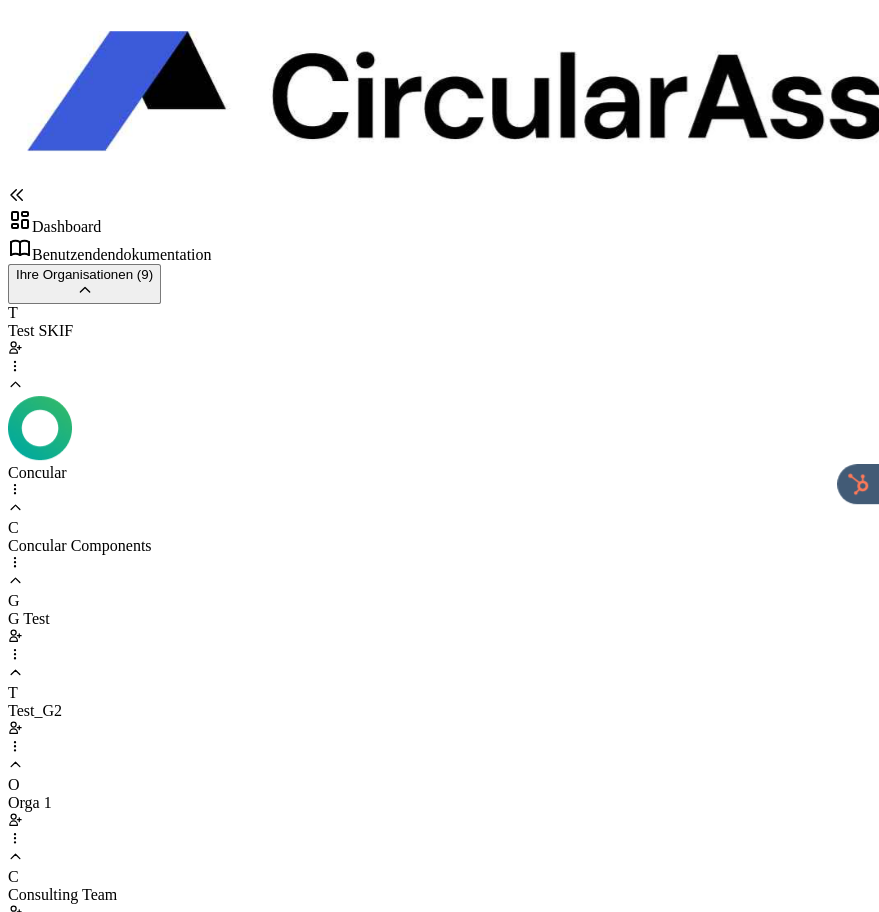 click on "Test SKIF" at bounding box center (439, 331) 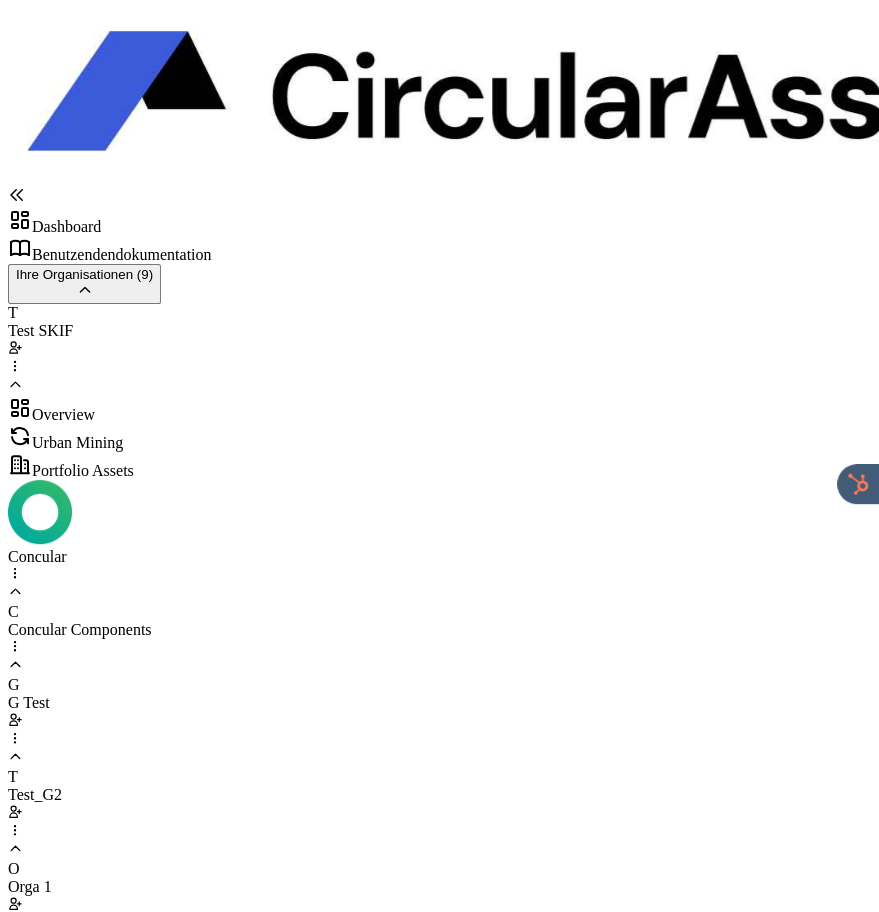 click on "Urban Mining" at bounding box center (439, 438) 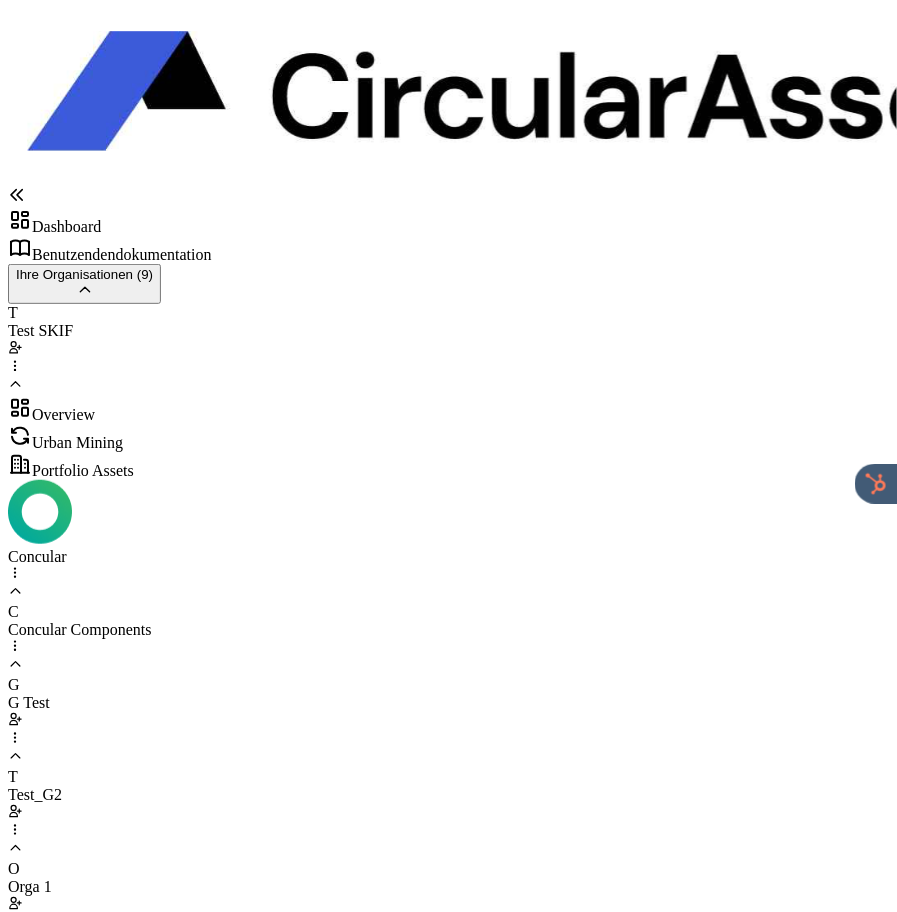 click on "Portfolio Demo" at bounding box center (448, 331) 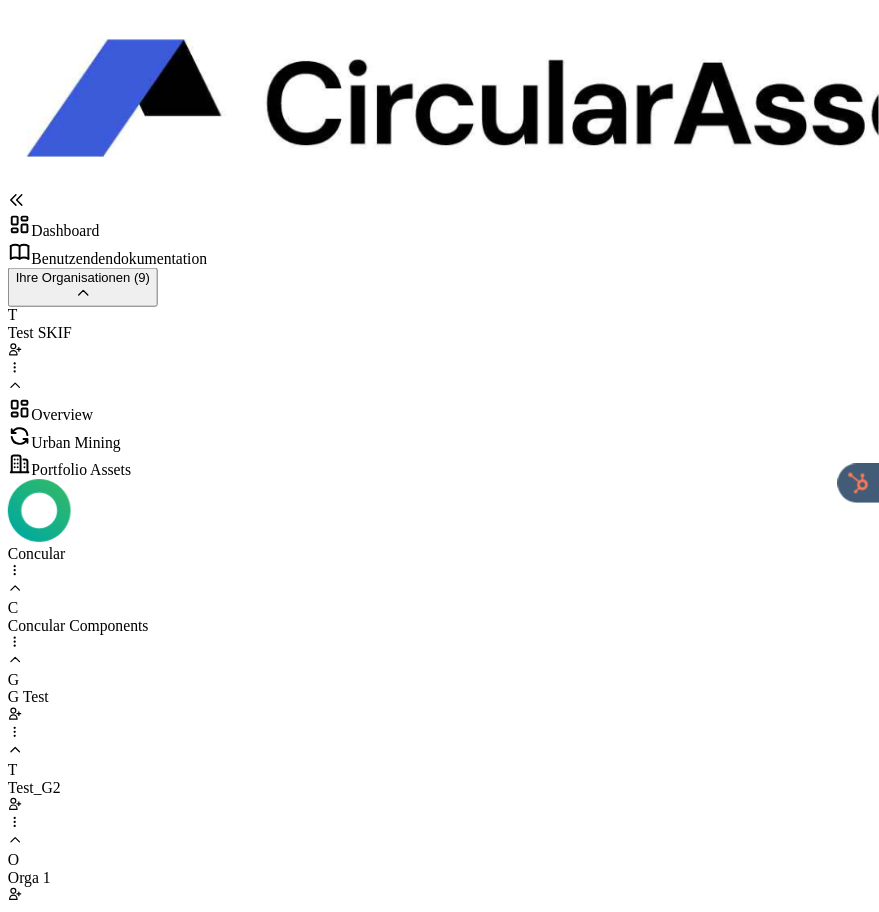 scroll, scrollTop: 121, scrollLeft: 0, axis: vertical 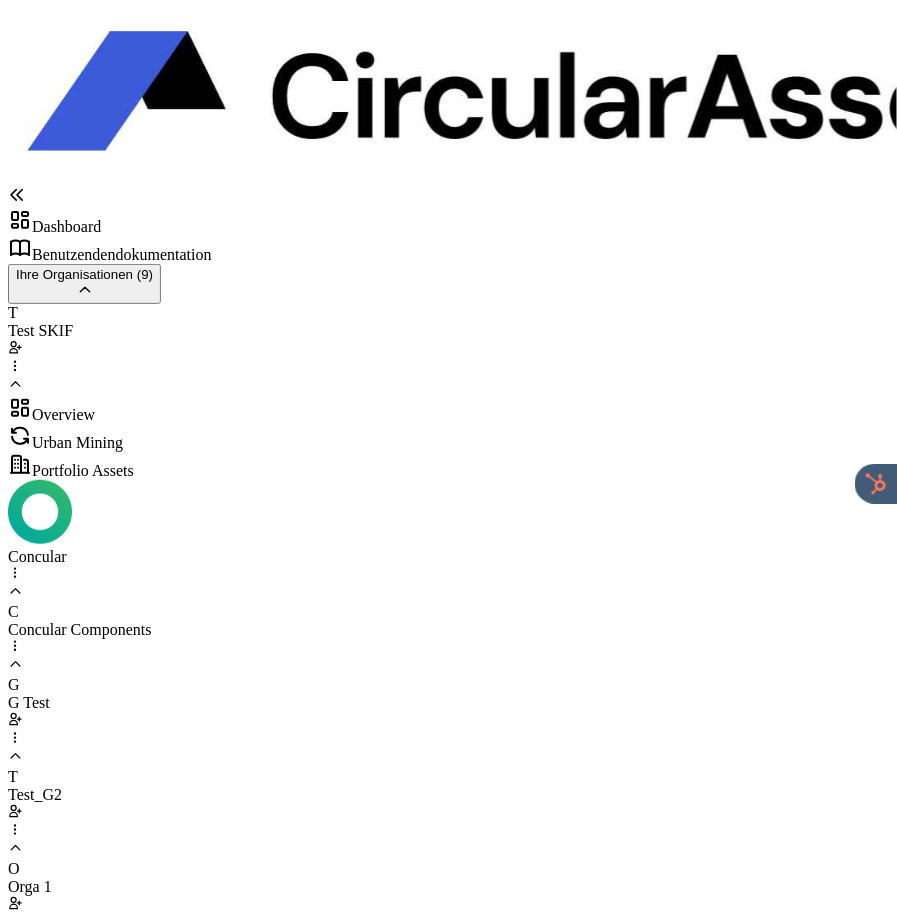 click on "Portfolio Assets" at bounding box center (448, 466) 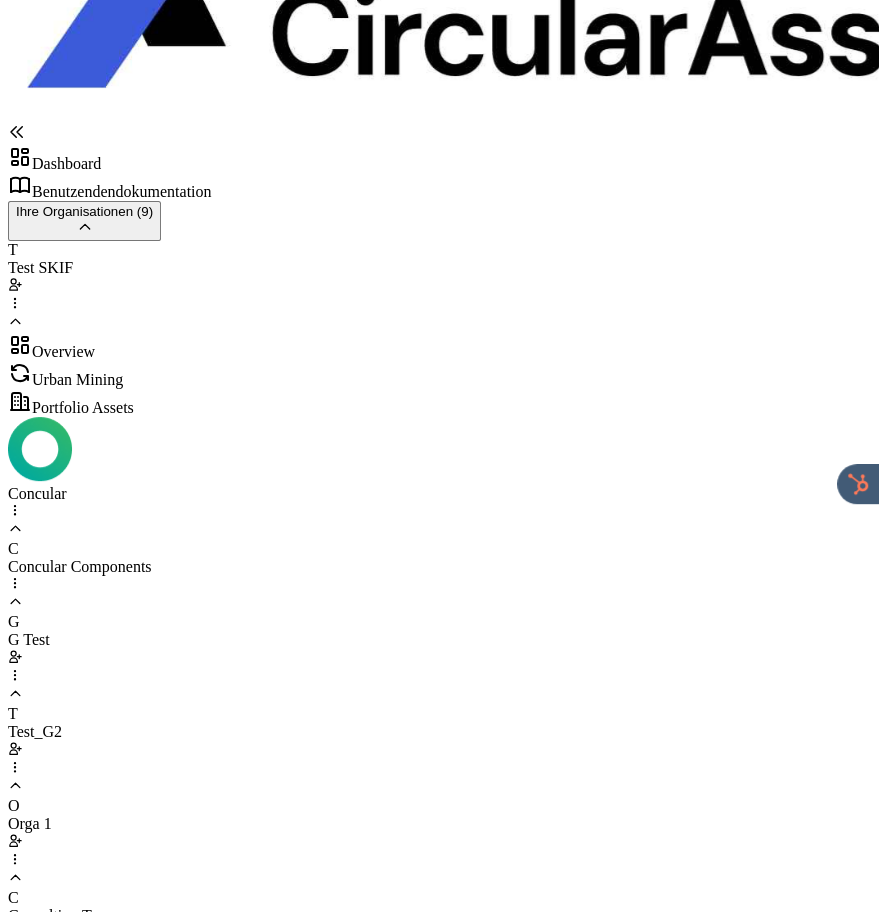 scroll, scrollTop: 0, scrollLeft: 0, axis: both 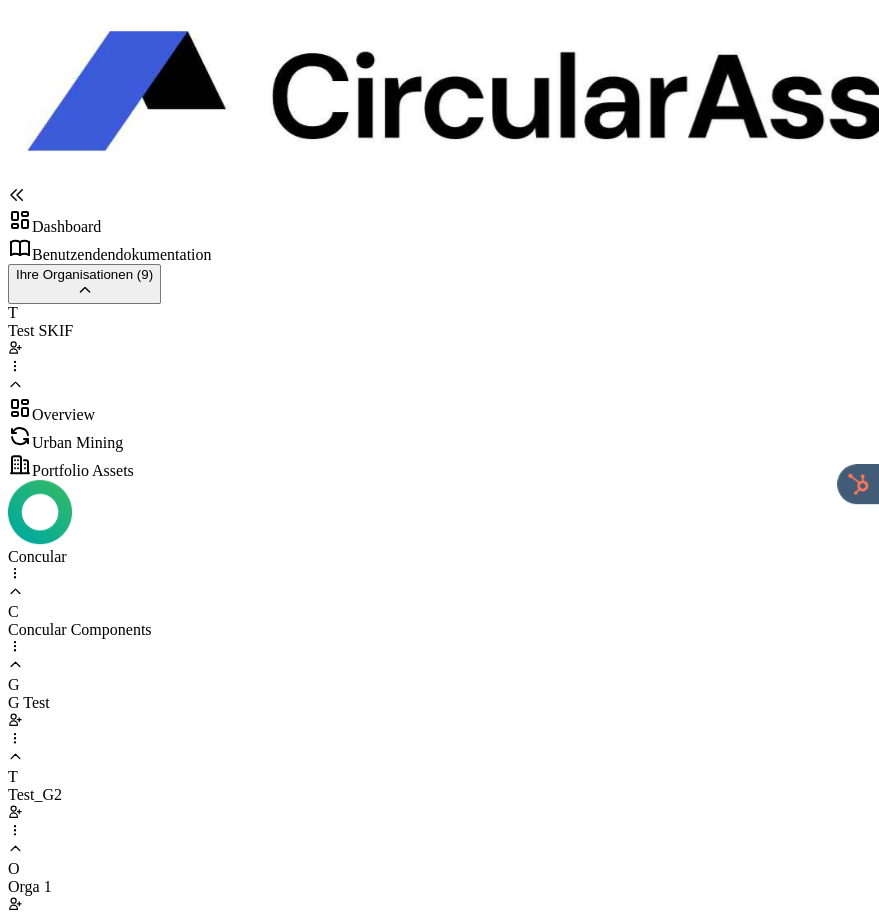 click on "IB Bremen" at bounding box center [439, 331] 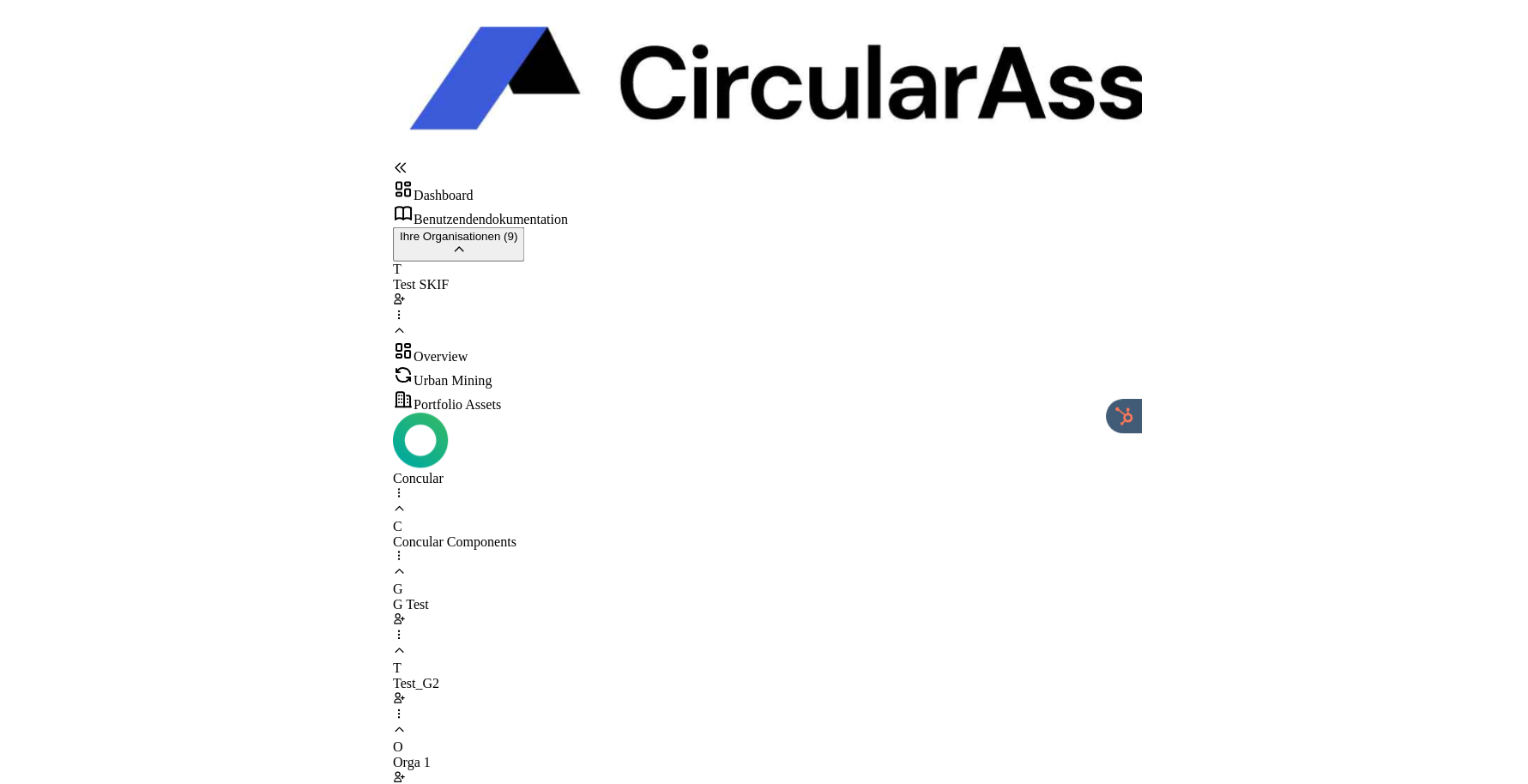 scroll, scrollTop: 227, scrollLeft: 0, axis: vertical 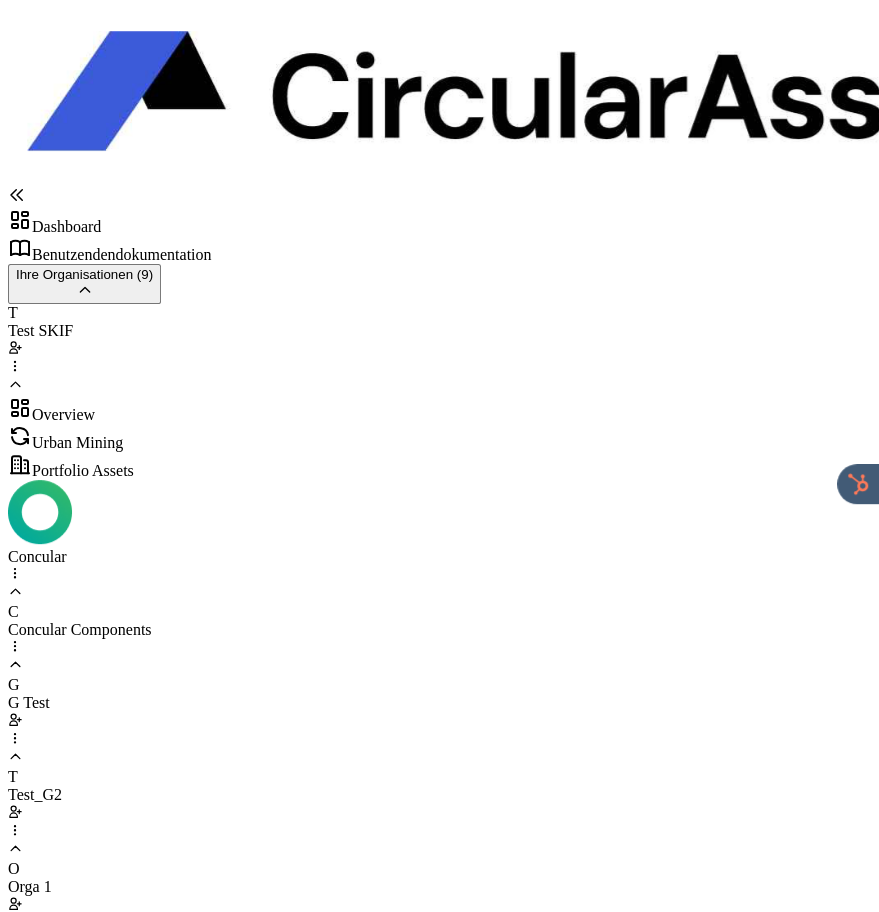 click on "Portfolio Assets" at bounding box center (439, 466) 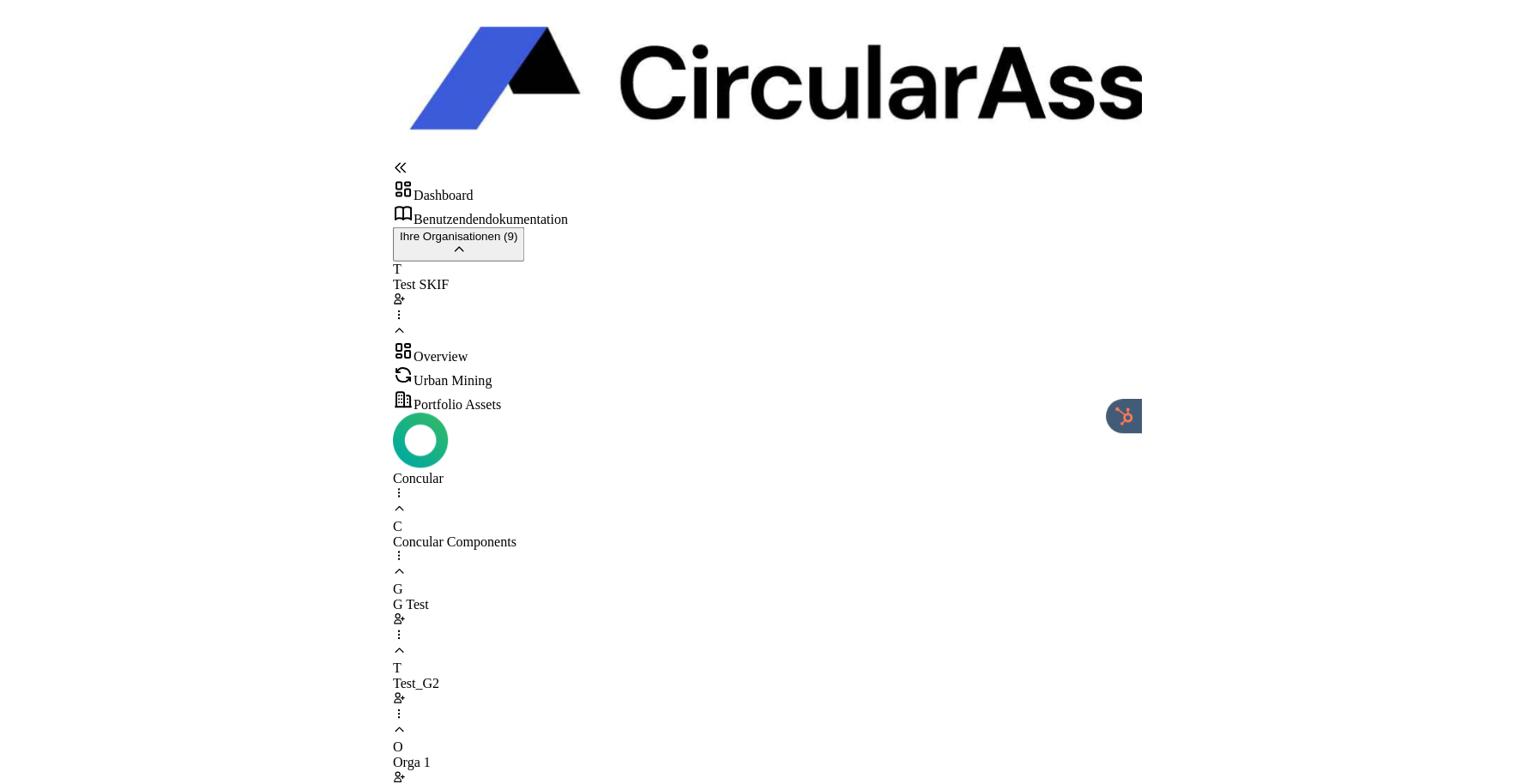 scroll, scrollTop: 226, scrollLeft: 0, axis: vertical 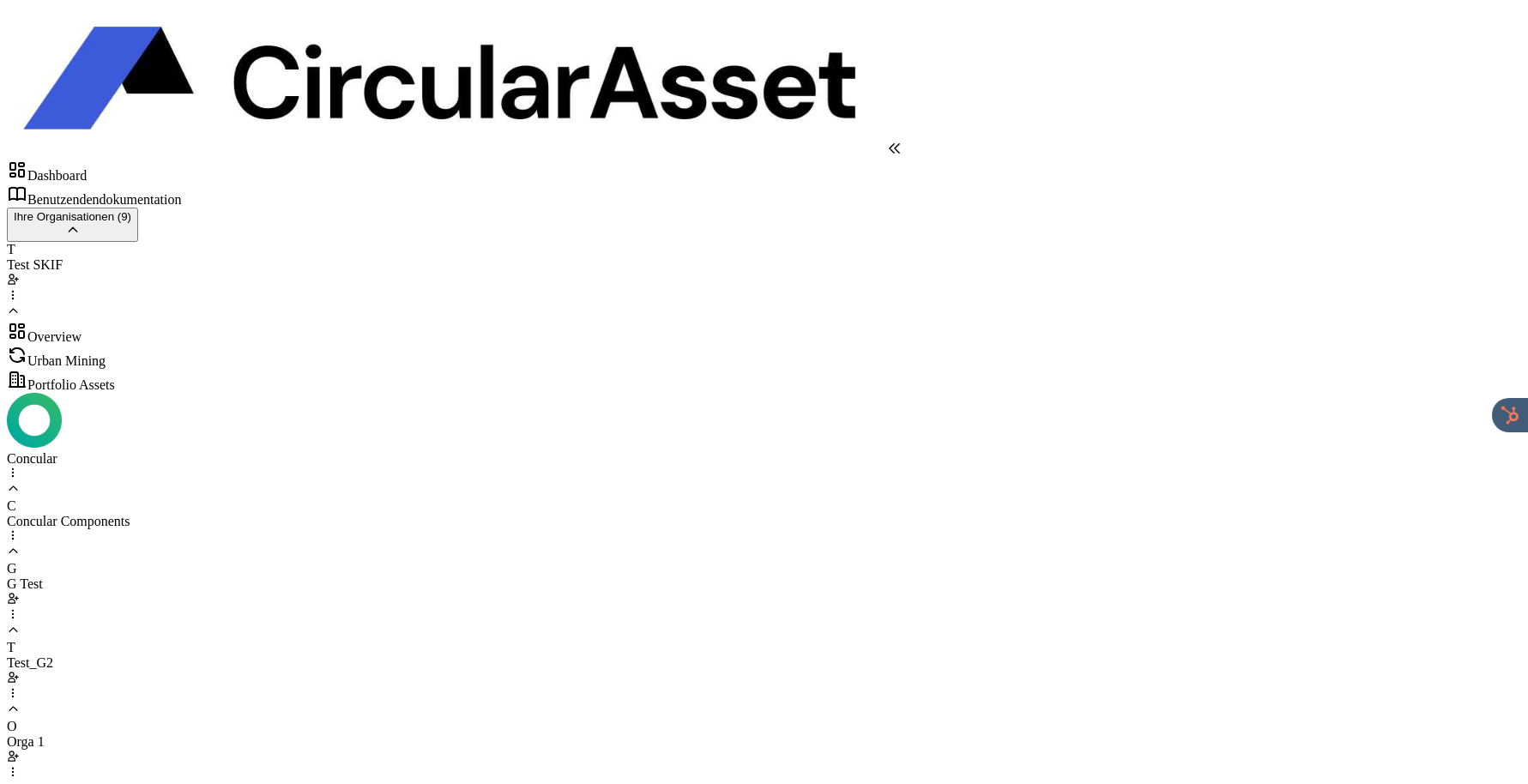 click on "Dashboard Inventar Analyse Exporte Audit & Materialverkauf Quelldateien" at bounding box center (764, 1532) 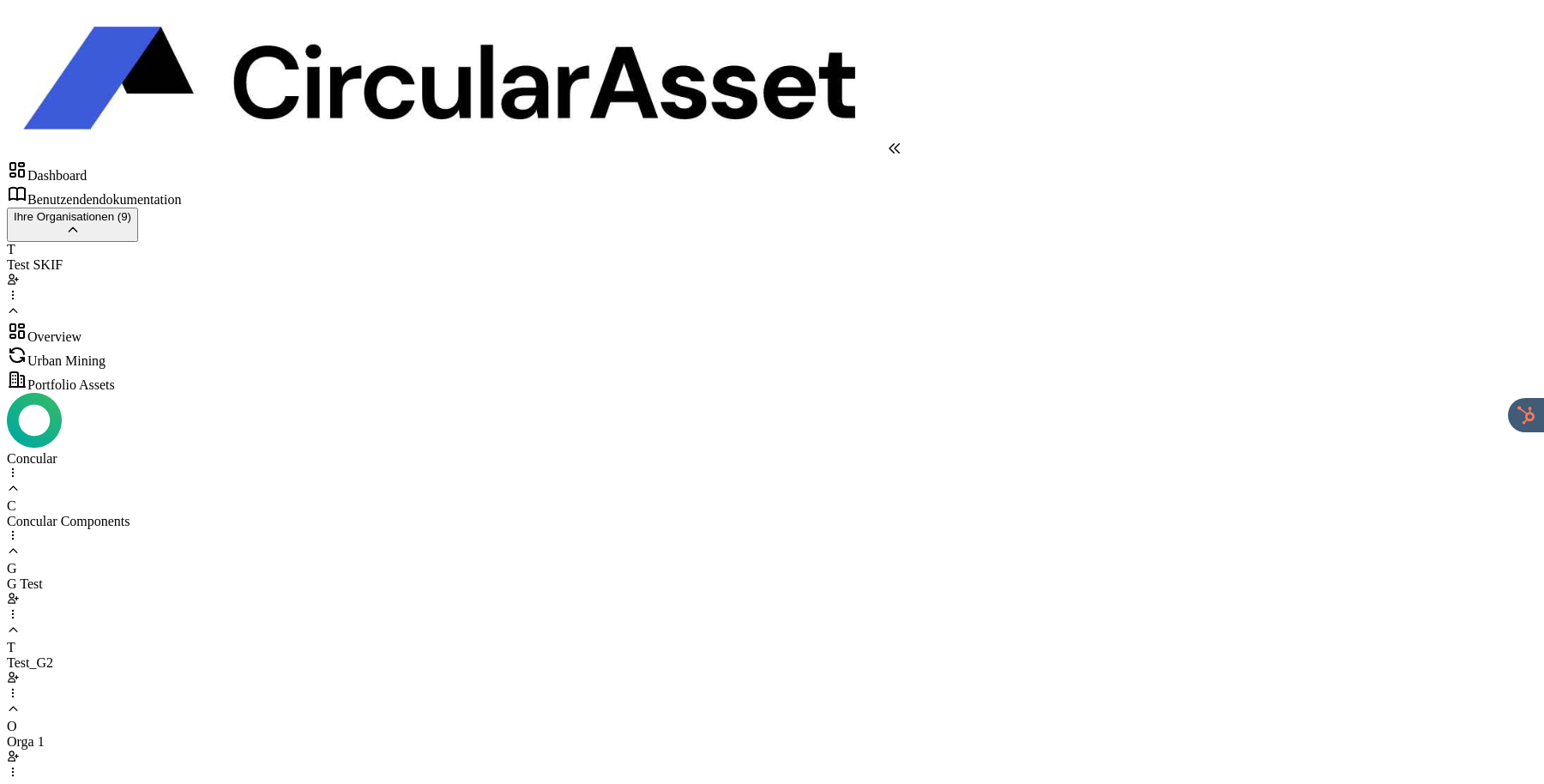click on "Overview" at bounding box center [772, 333] 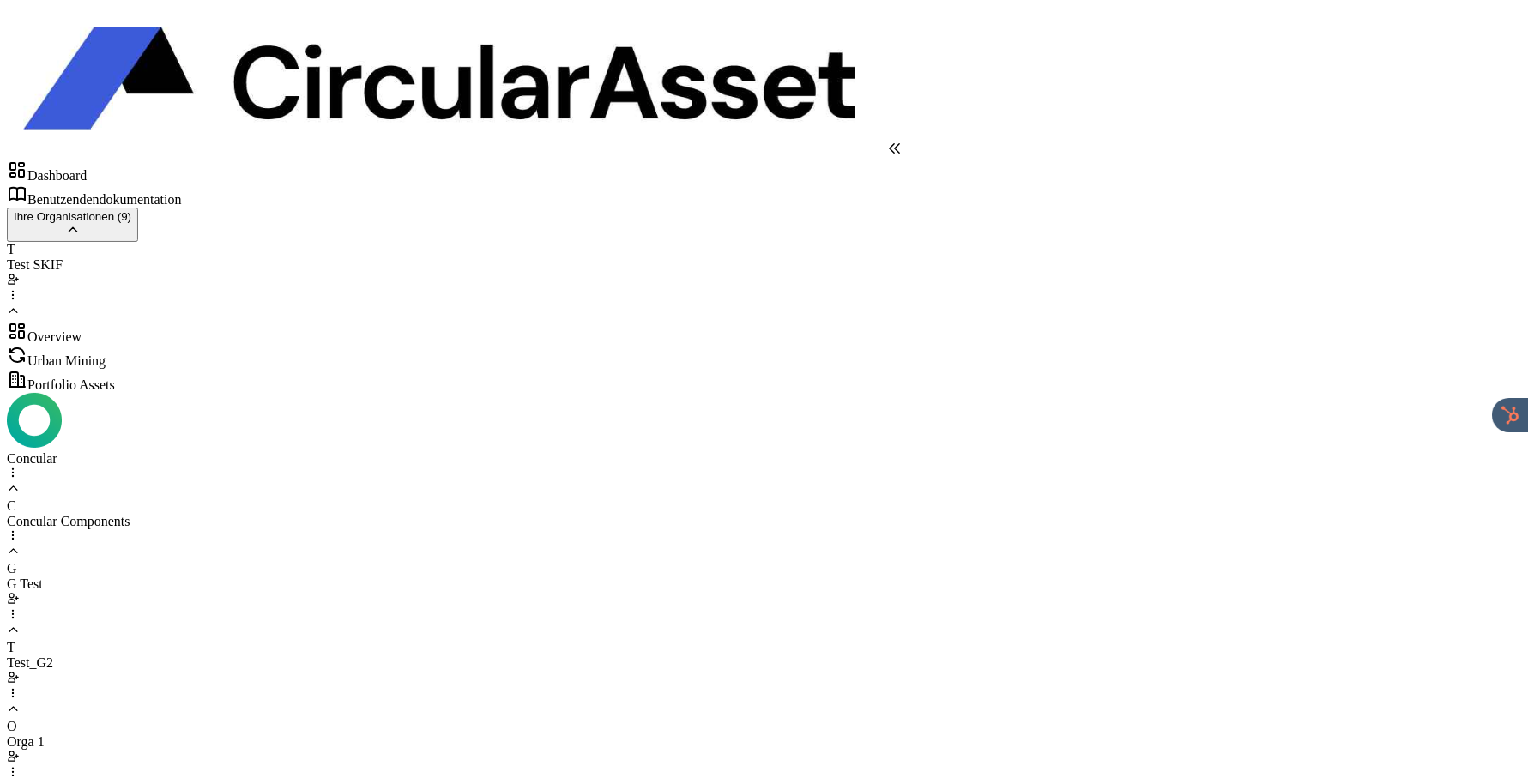 scroll, scrollTop: 226, scrollLeft: 0, axis: vertical 